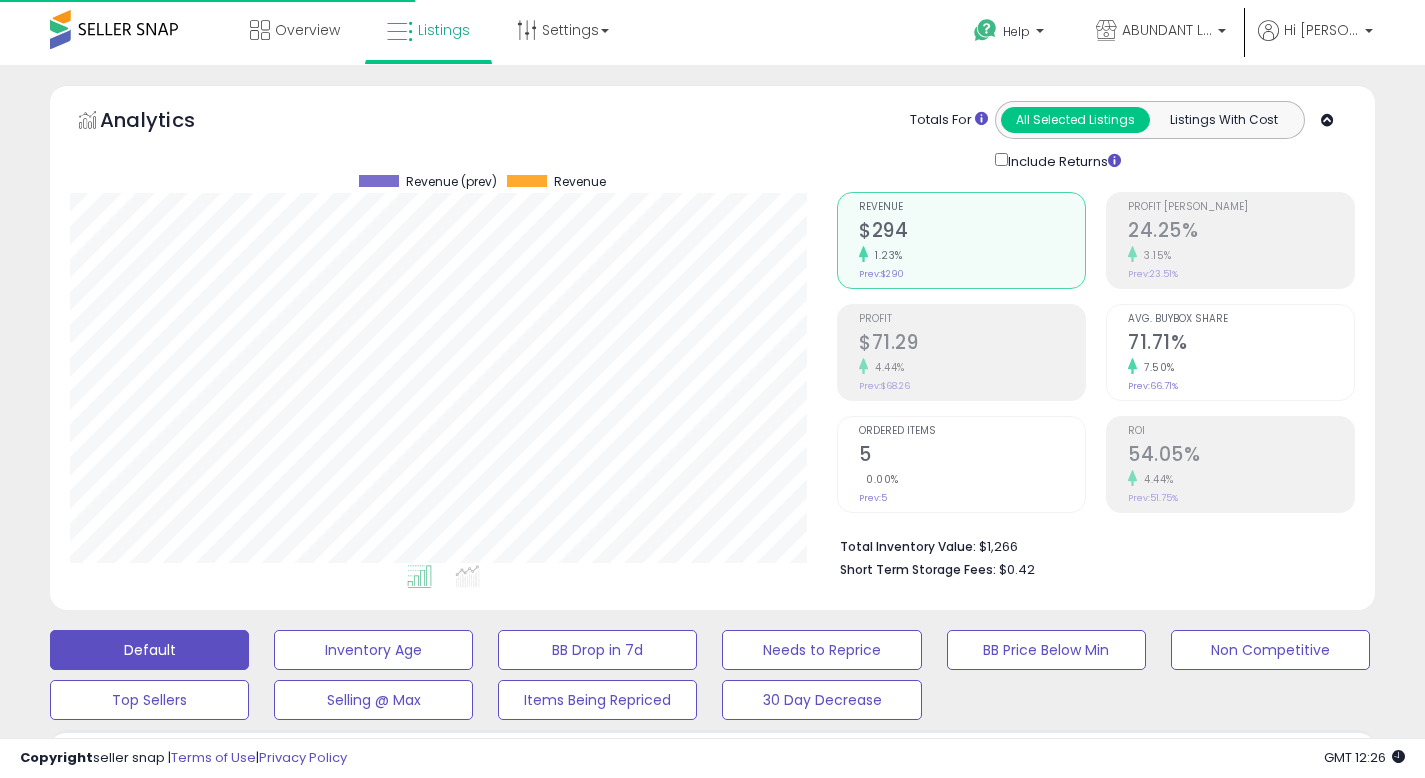 scroll, scrollTop: 597, scrollLeft: 0, axis: vertical 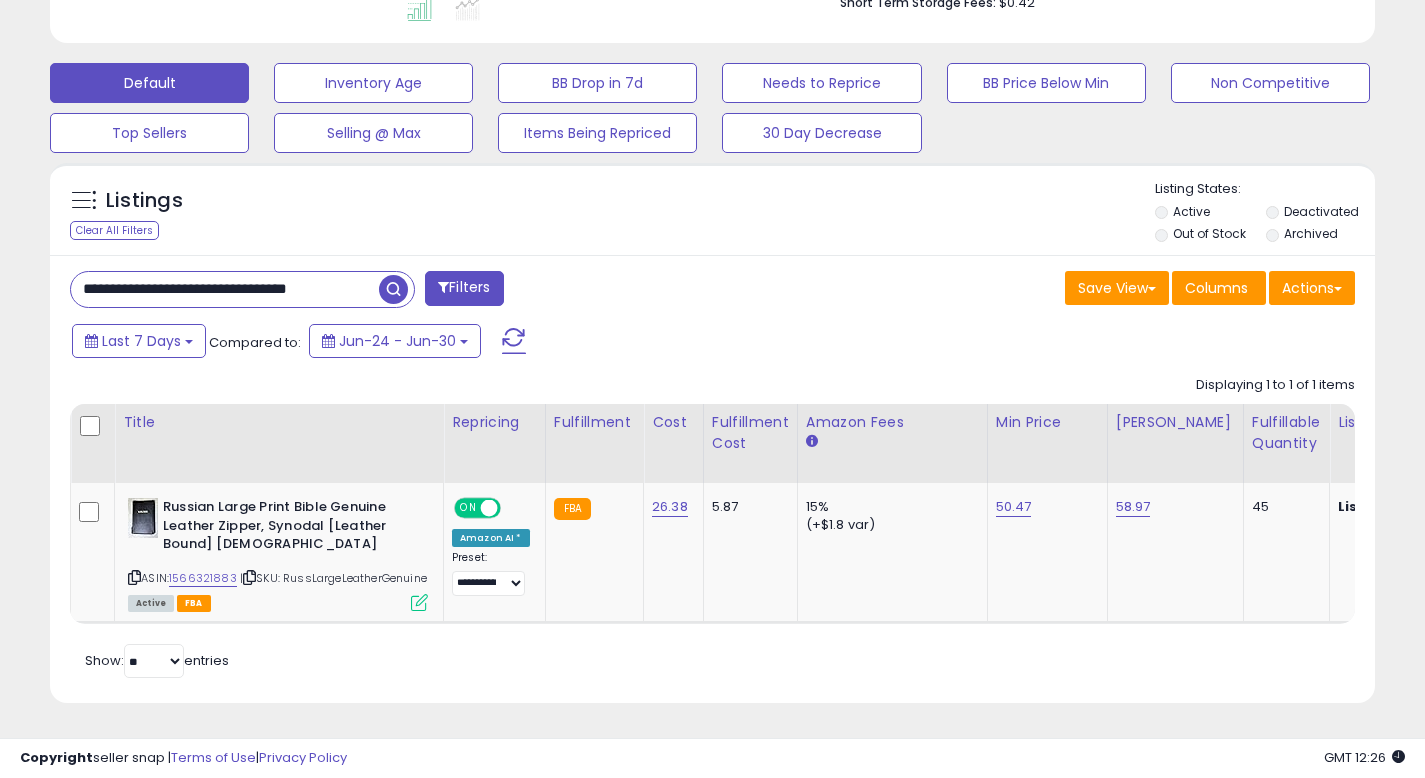 drag, startPoint x: 341, startPoint y: 258, endPoint x: 0, endPoint y: 246, distance: 341.2111 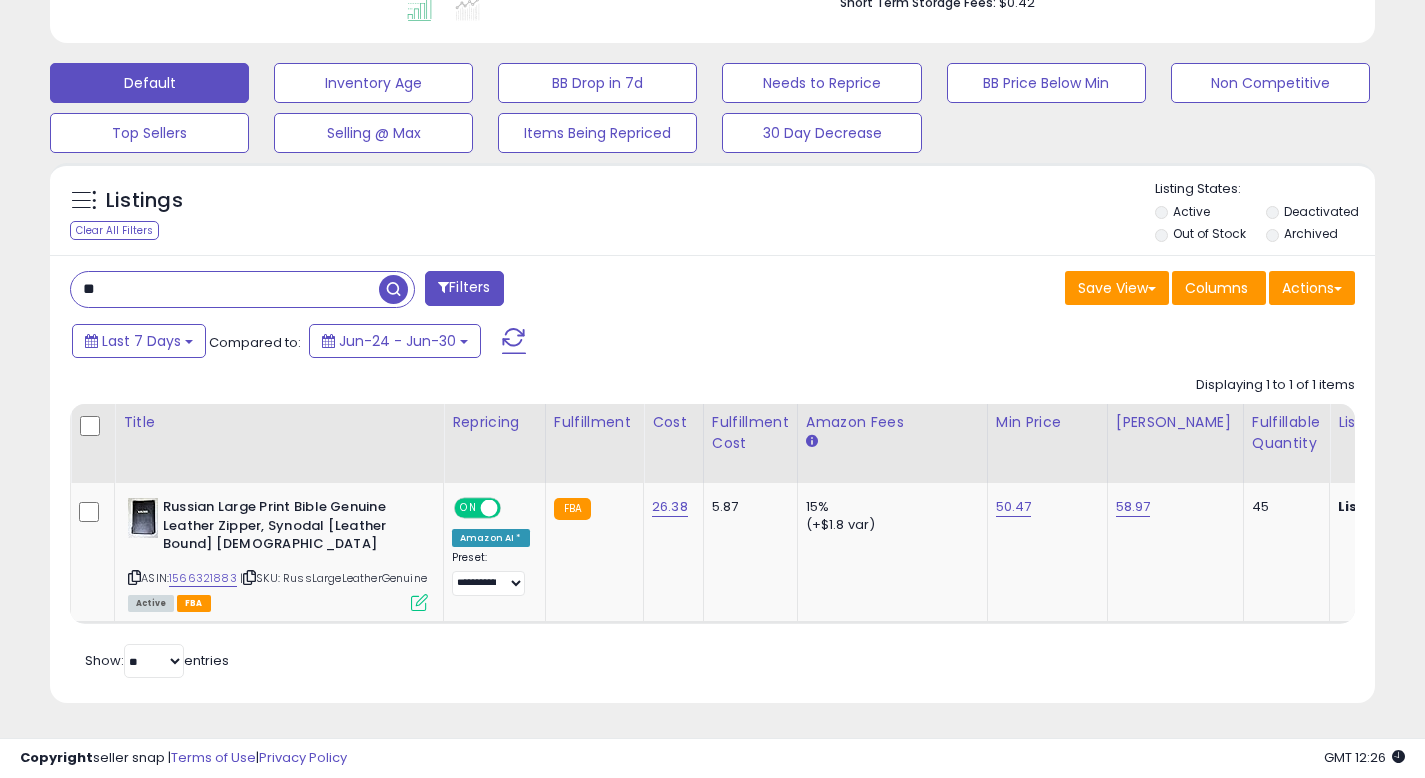 type on "*" 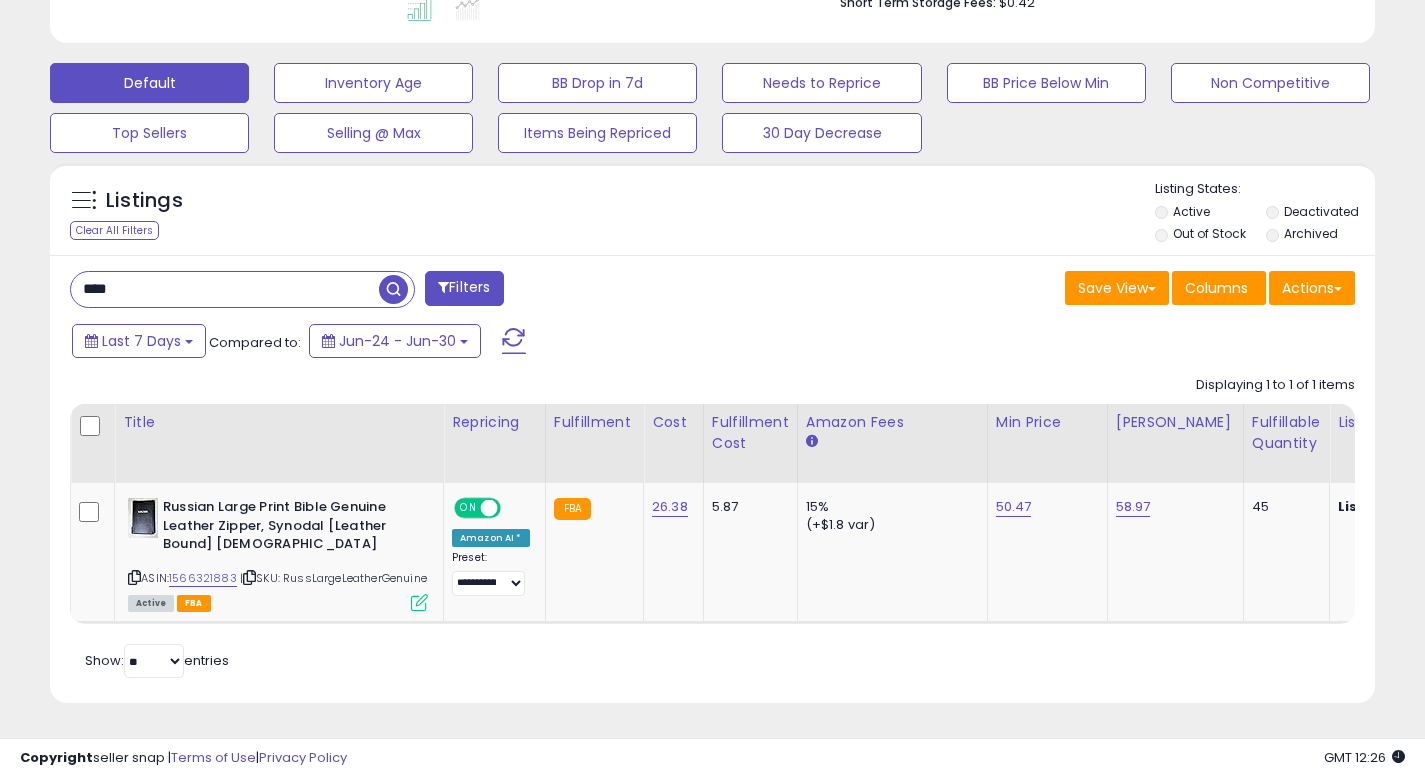 type on "****" 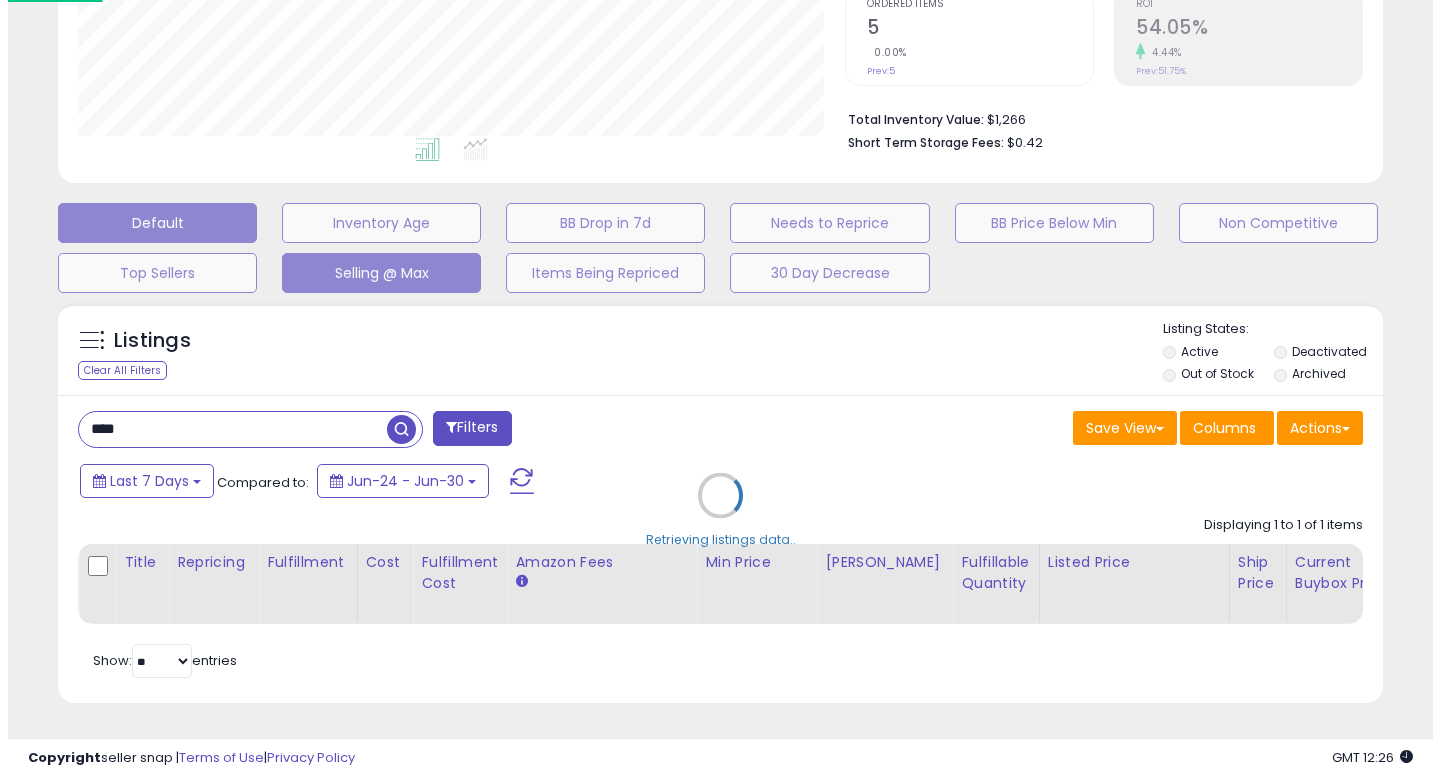 scroll, scrollTop: 442, scrollLeft: 0, axis: vertical 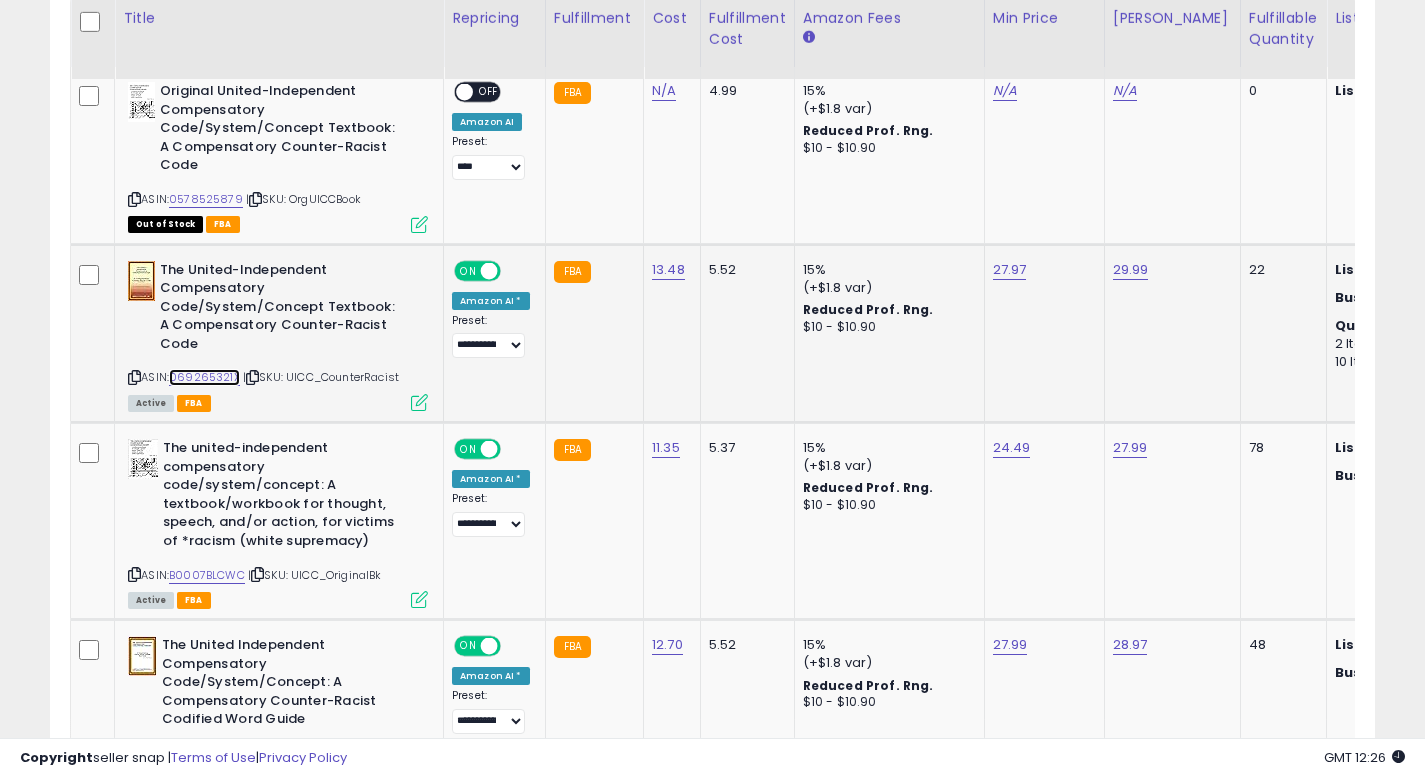 click on "069265321X" at bounding box center (204, 377) 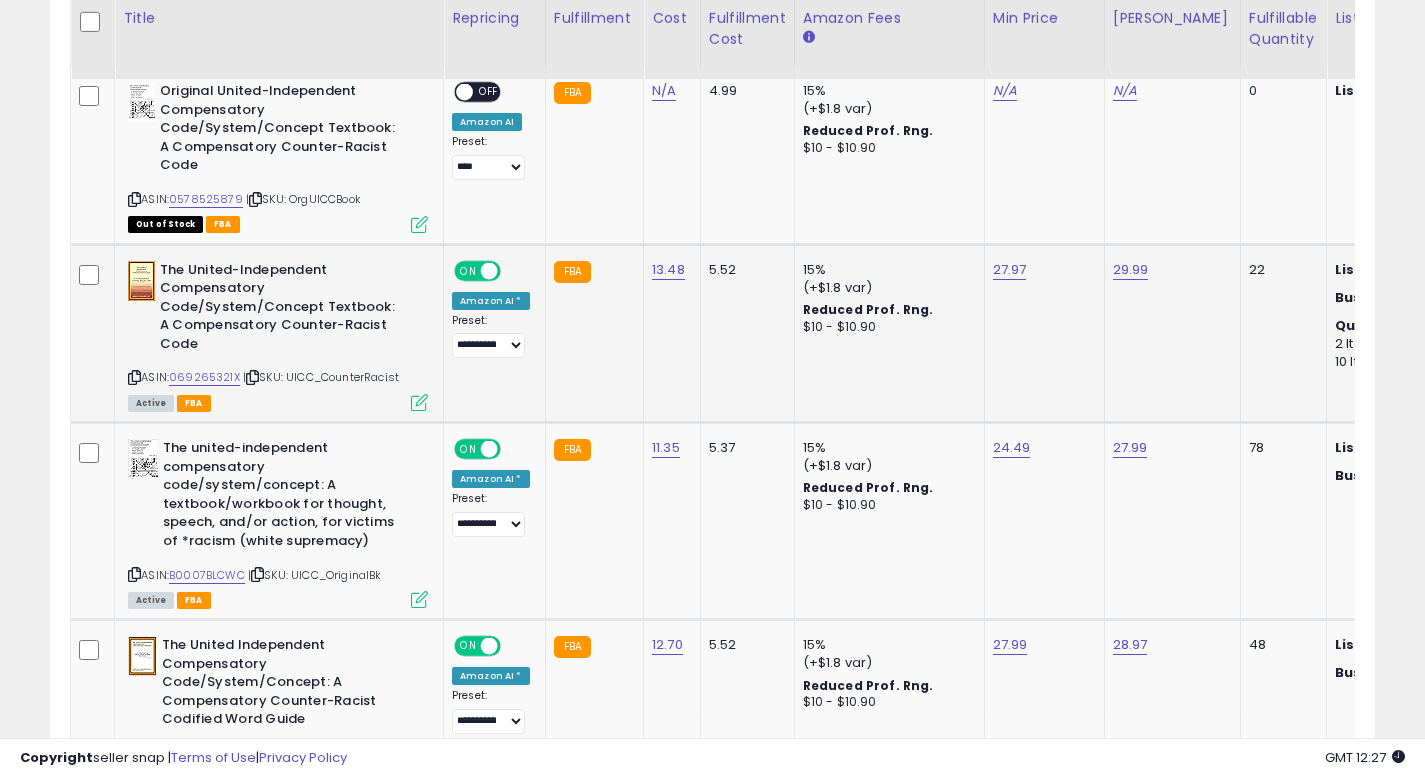 click at bounding box center [419, 402] 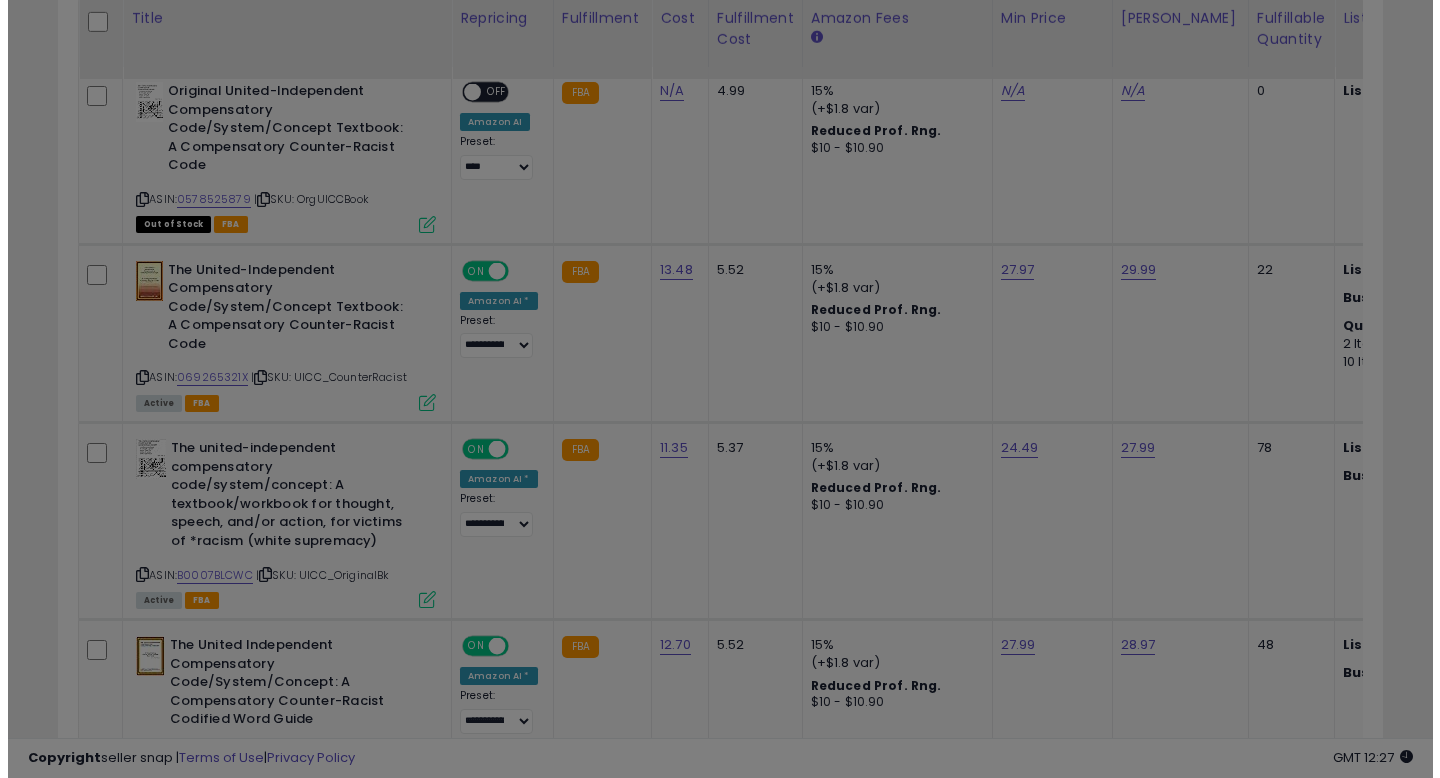 scroll, scrollTop: 999590, scrollLeft: 999224, axis: both 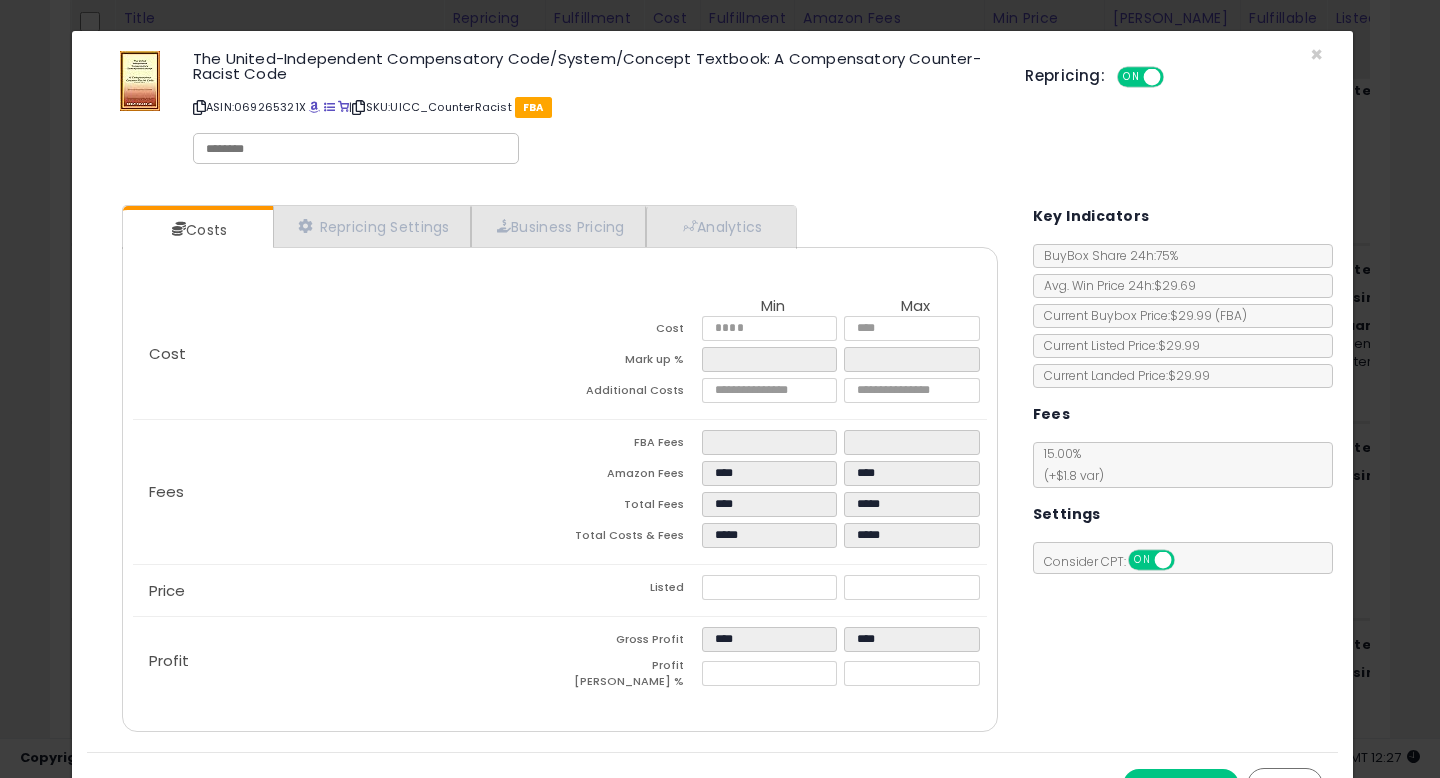 click on "Costs
Repricing Settings
Business Pricing
Analytics
Cost" at bounding box center [712, 471] 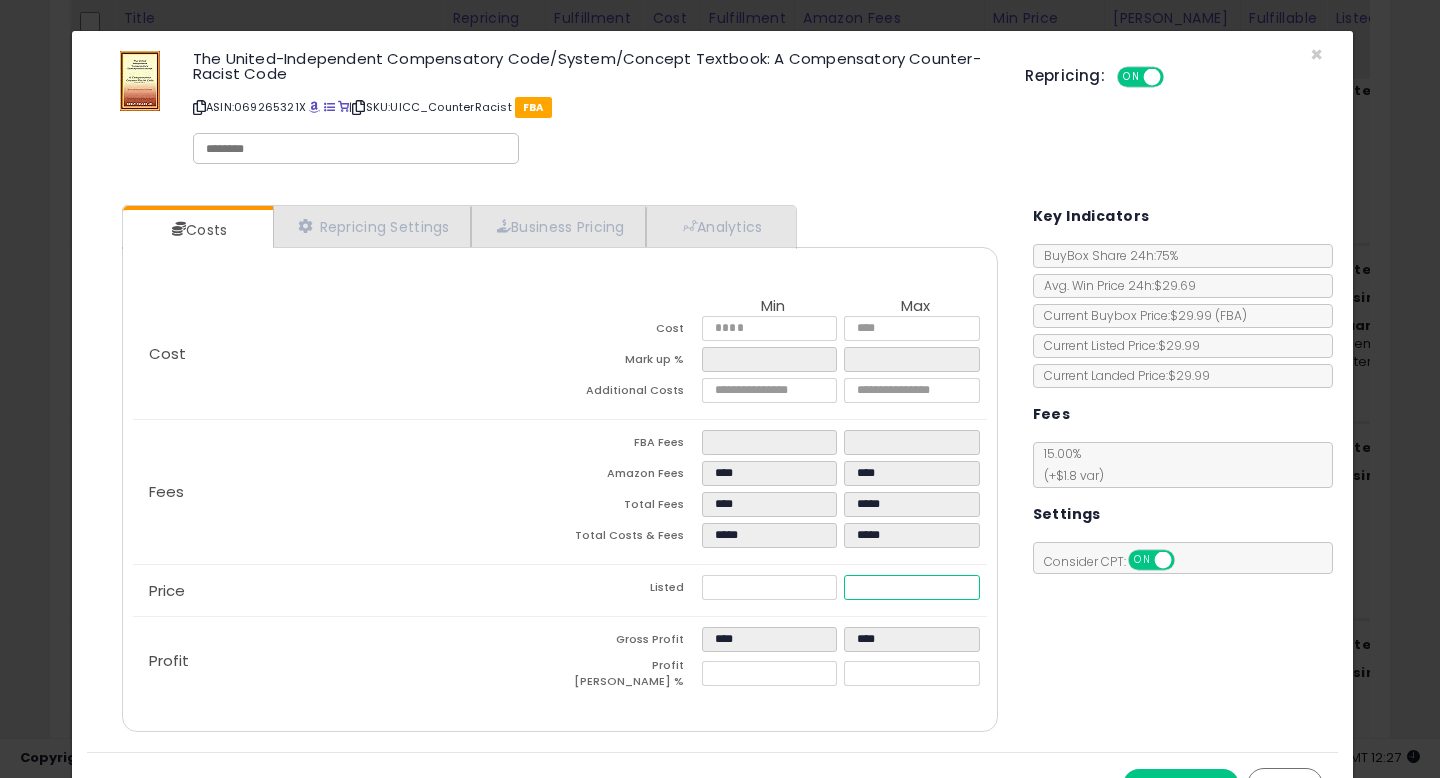 click on "*****" at bounding box center [911, 587] 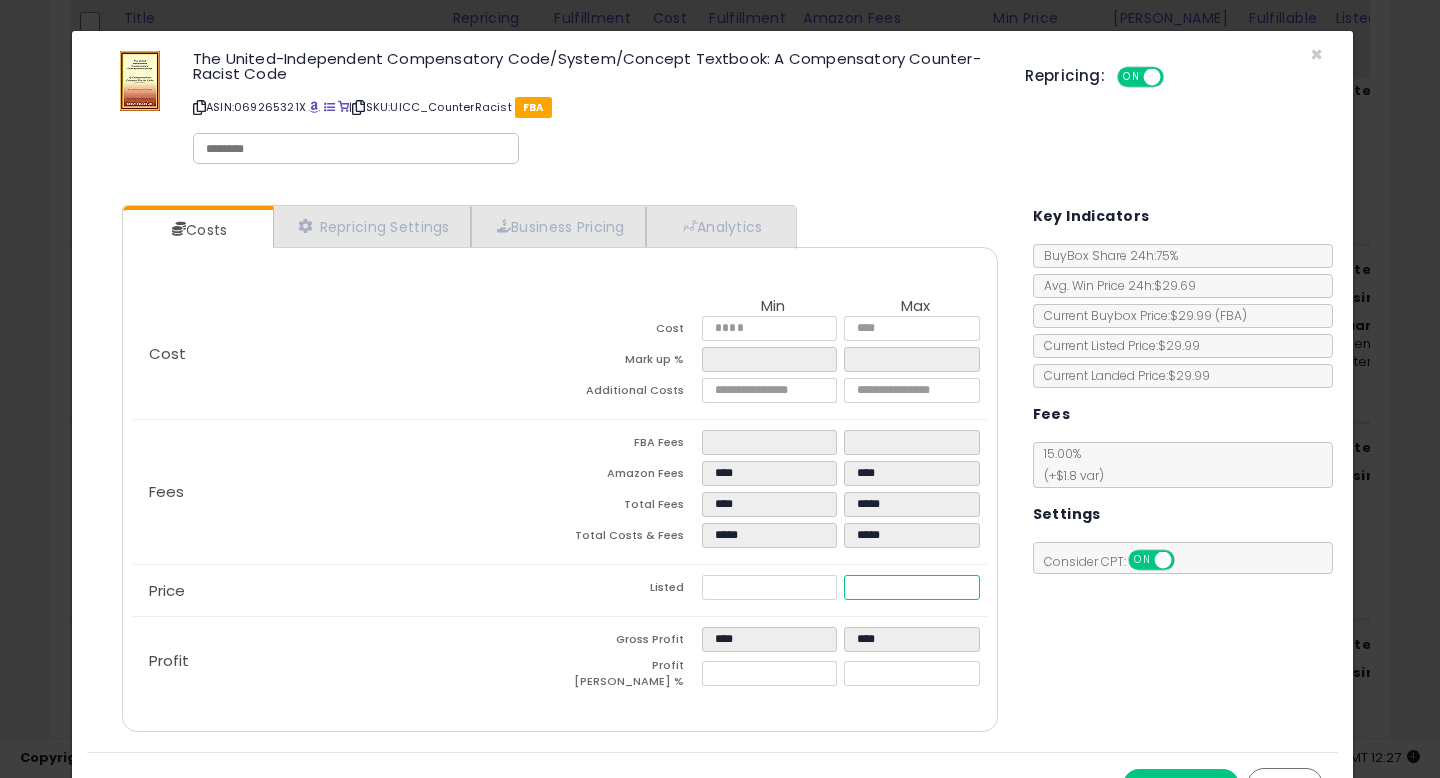 drag, startPoint x: 908, startPoint y: 584, endPoint x: 816, endPoint y: 571, distance: 92.91394 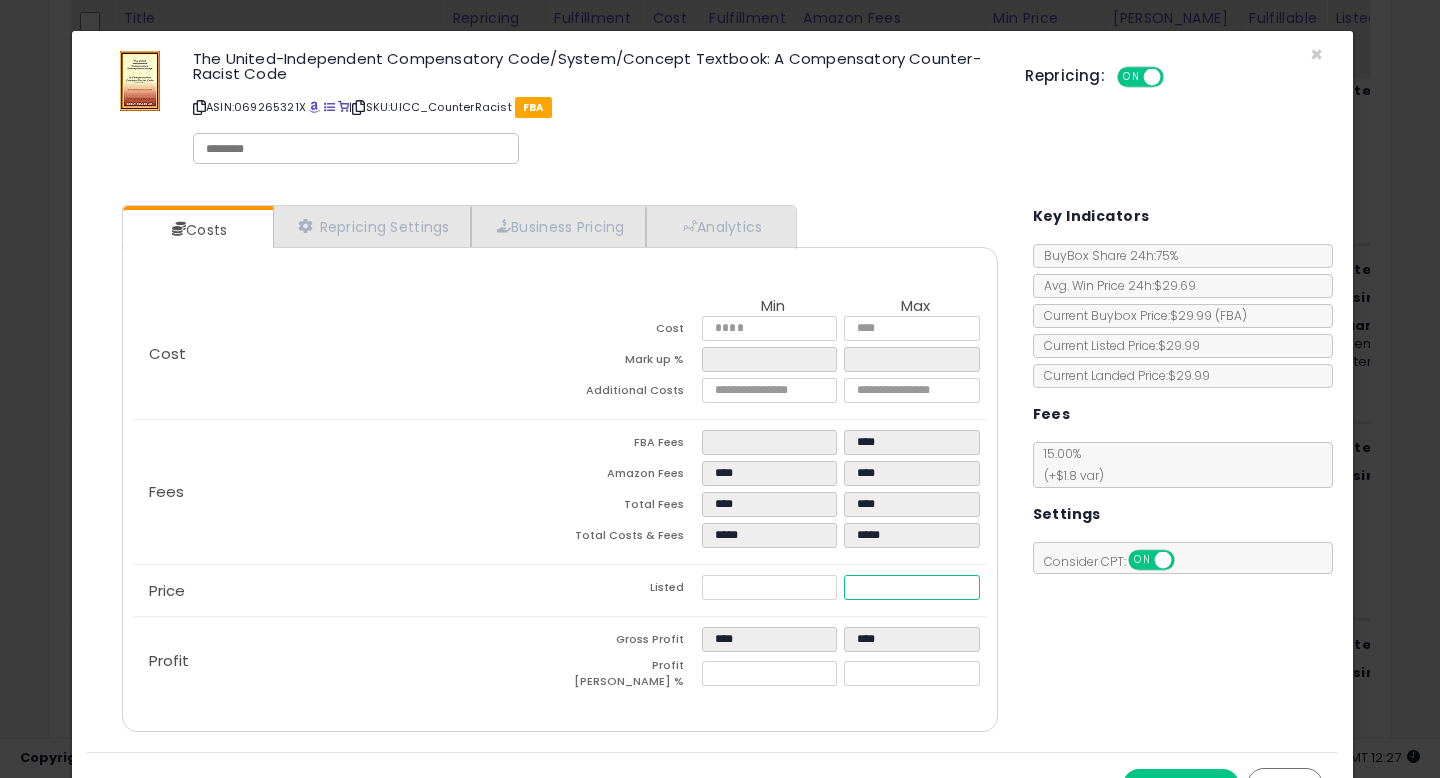 type on "****" 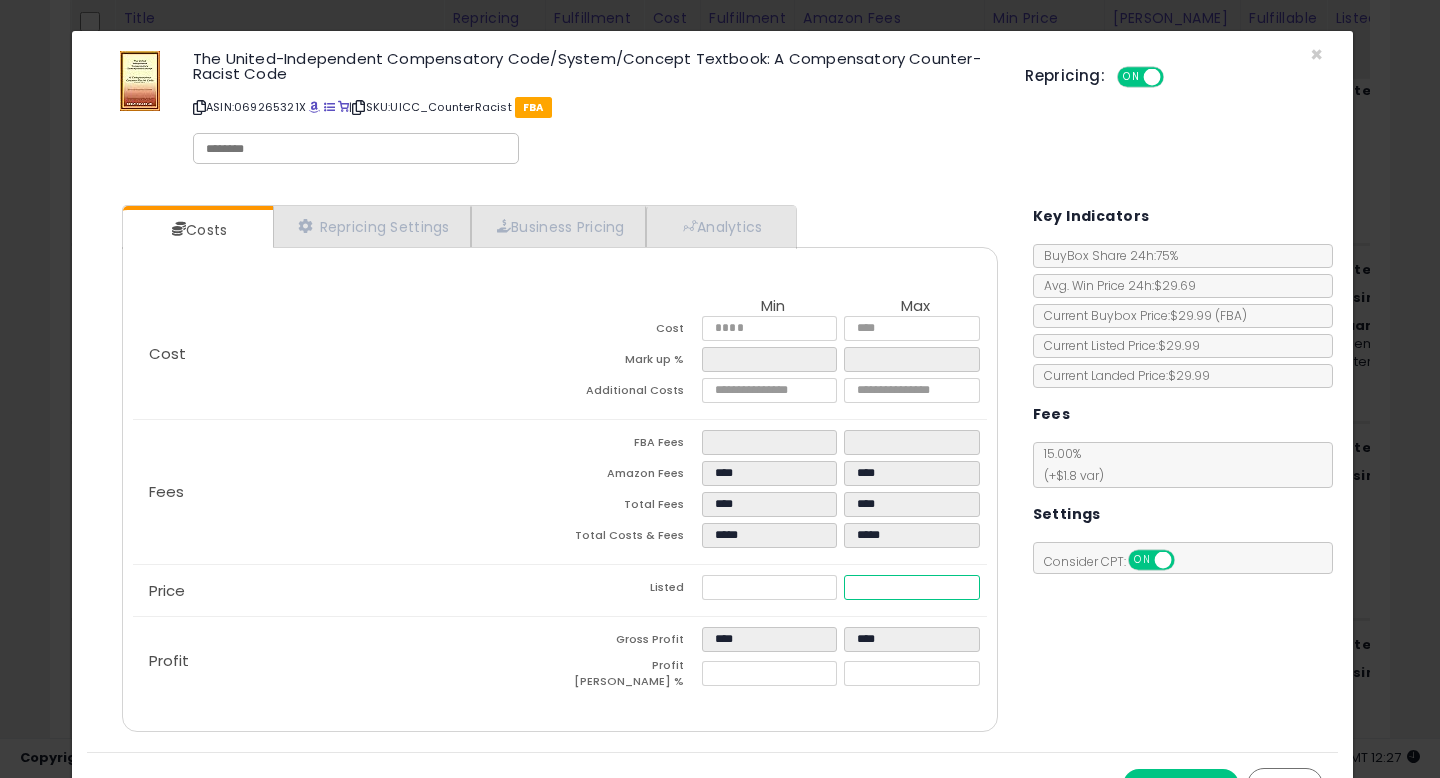 type on "****" 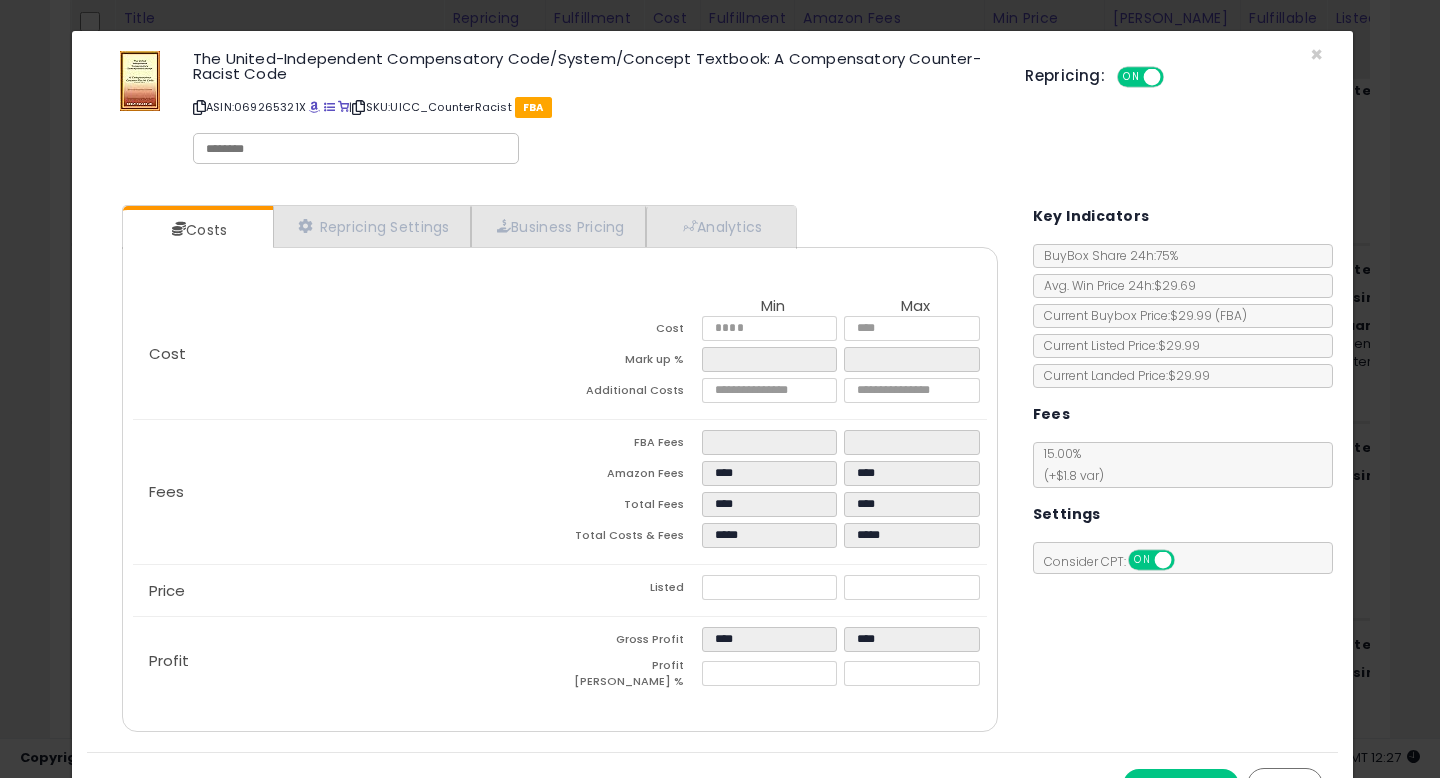 type on "*****" 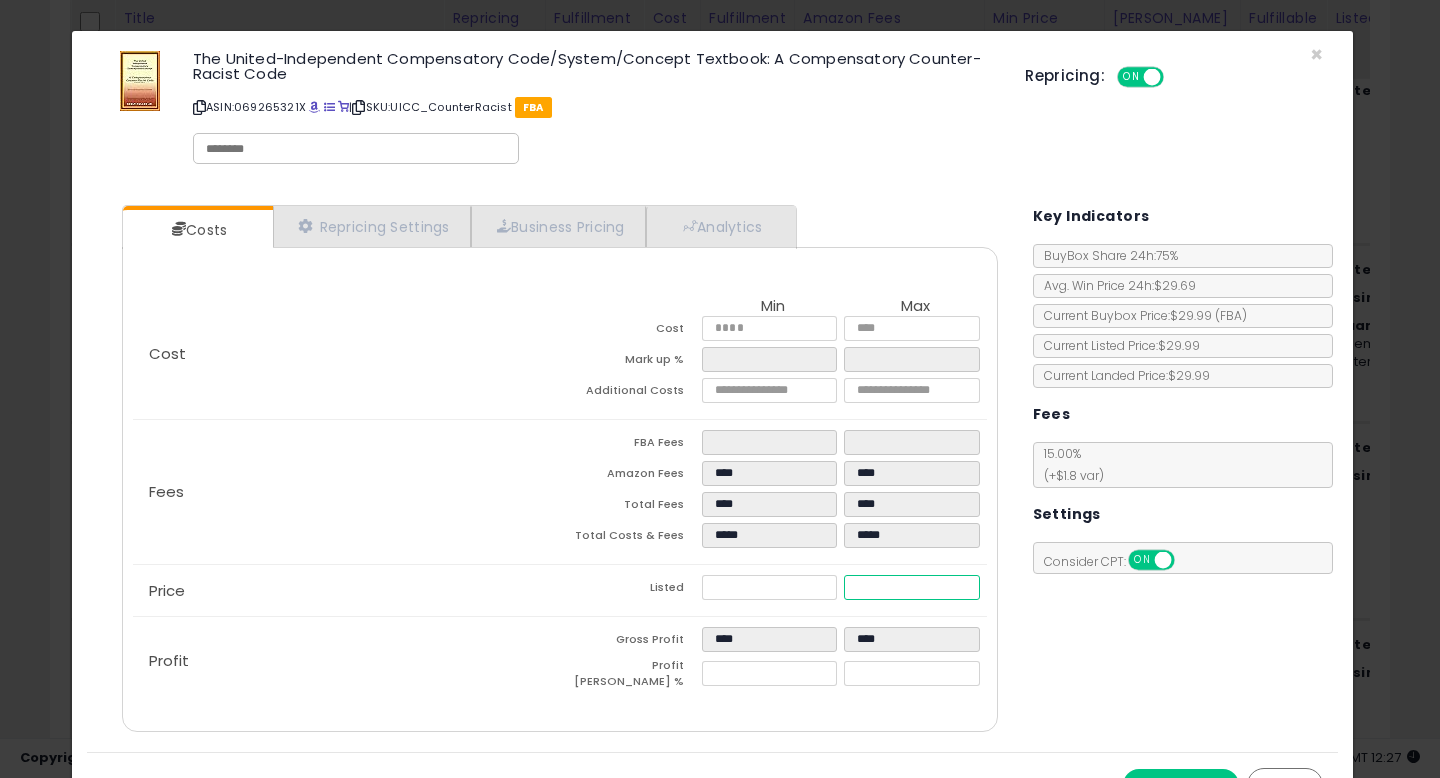 drag, startPoint x: 880, startPoint y: 588, endPoint x: 801, endPoint y: 588, distance: 79 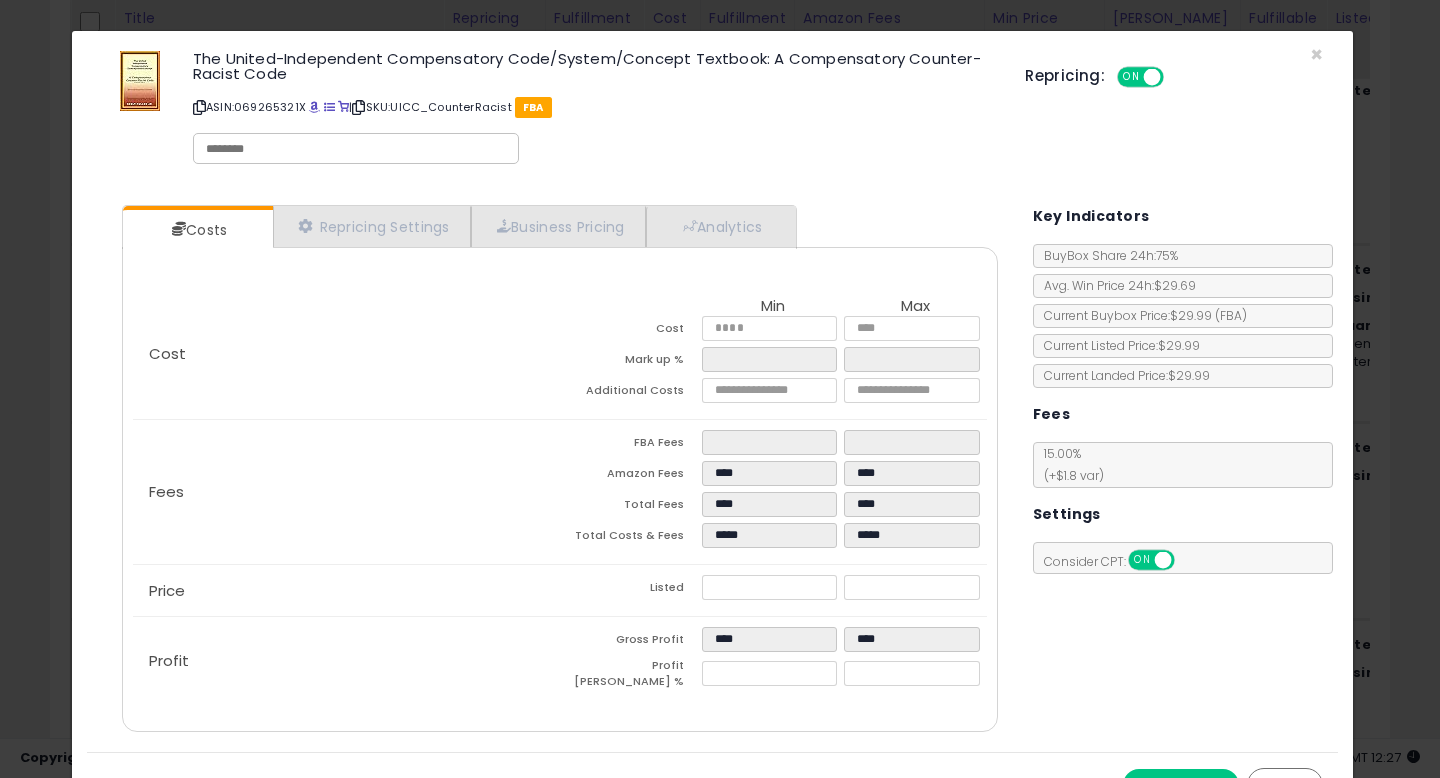 click on "Save & Close
Cancel" at bounding box center [712, 784] 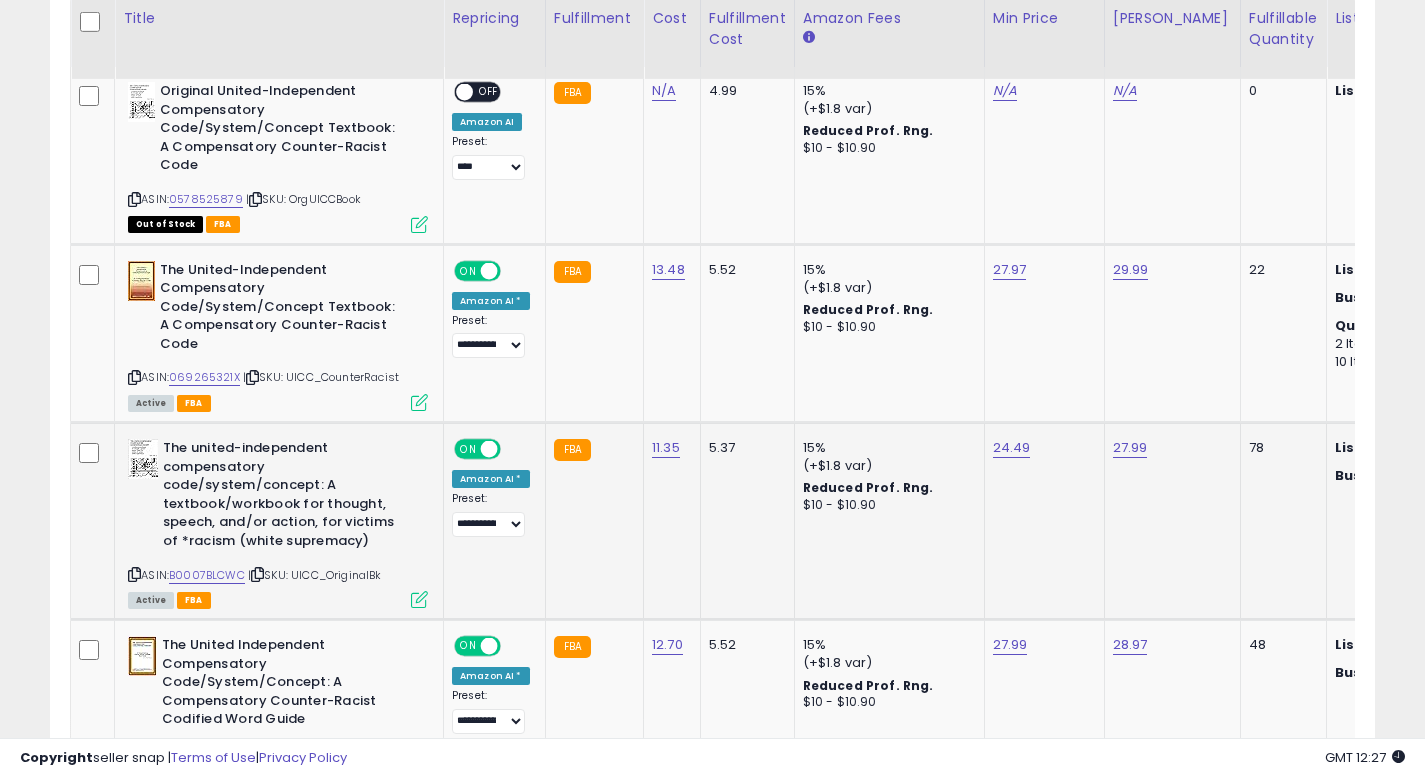 scroll, scrollTop: 410, scrollLeft: 767, axis: both 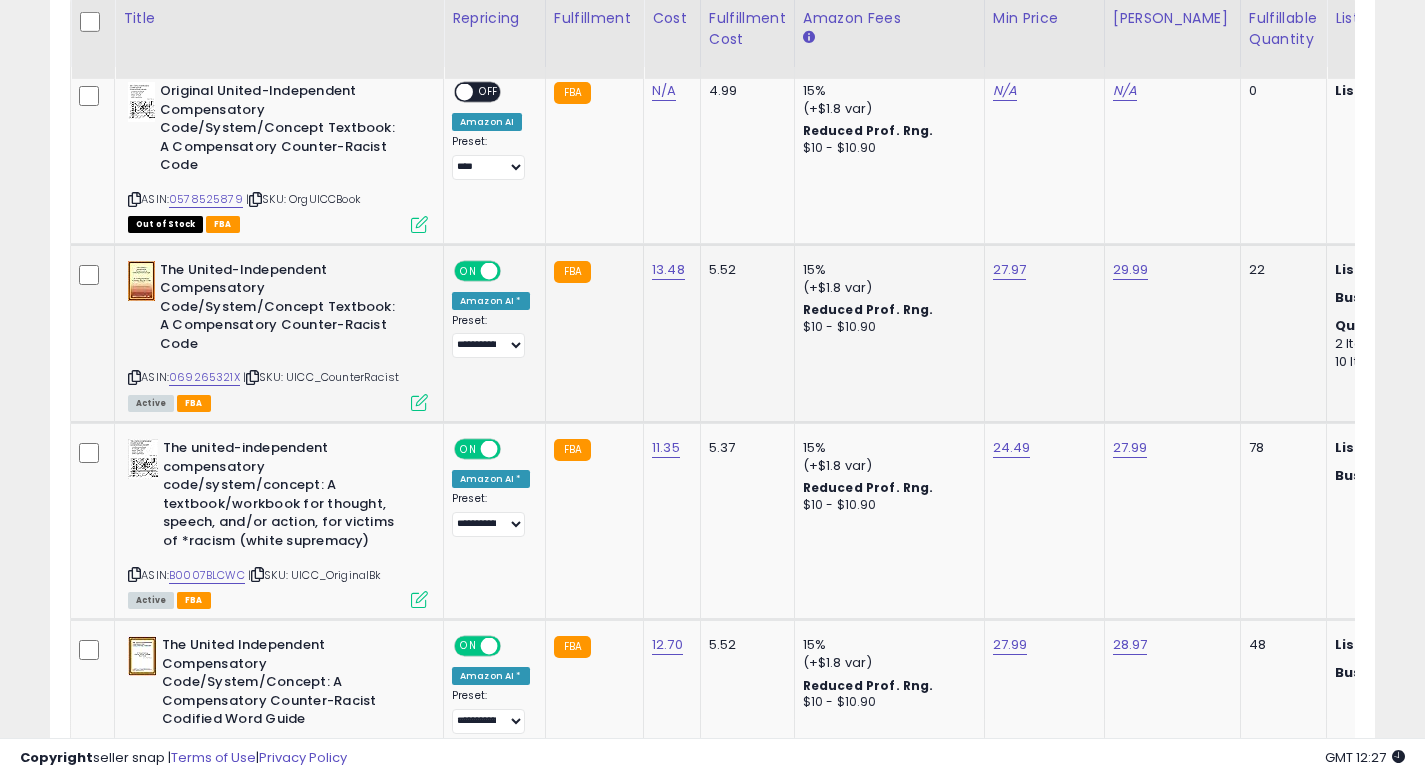 click at bounding box center [419, 402] 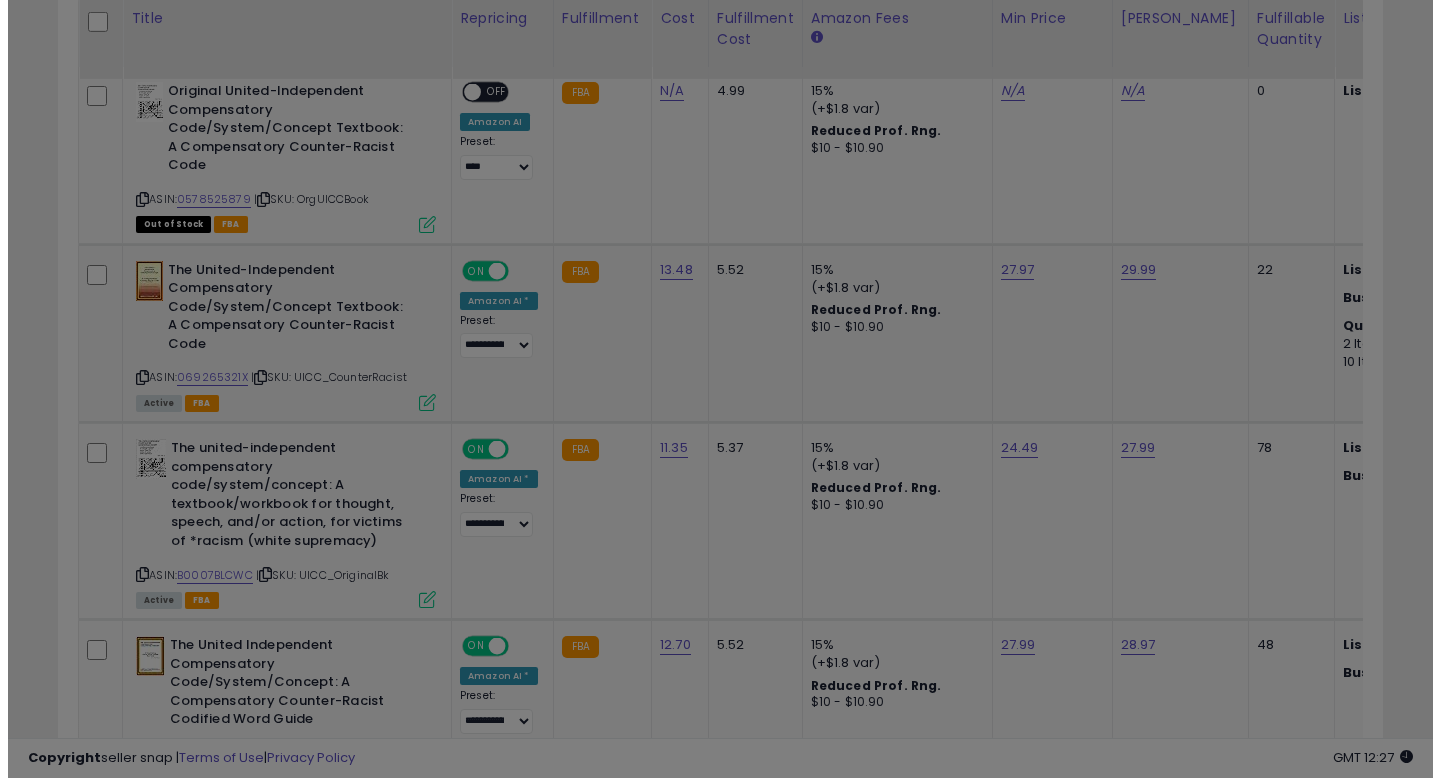scroll, scrollTop: 999590, scrollLeft: 999224, axis: both 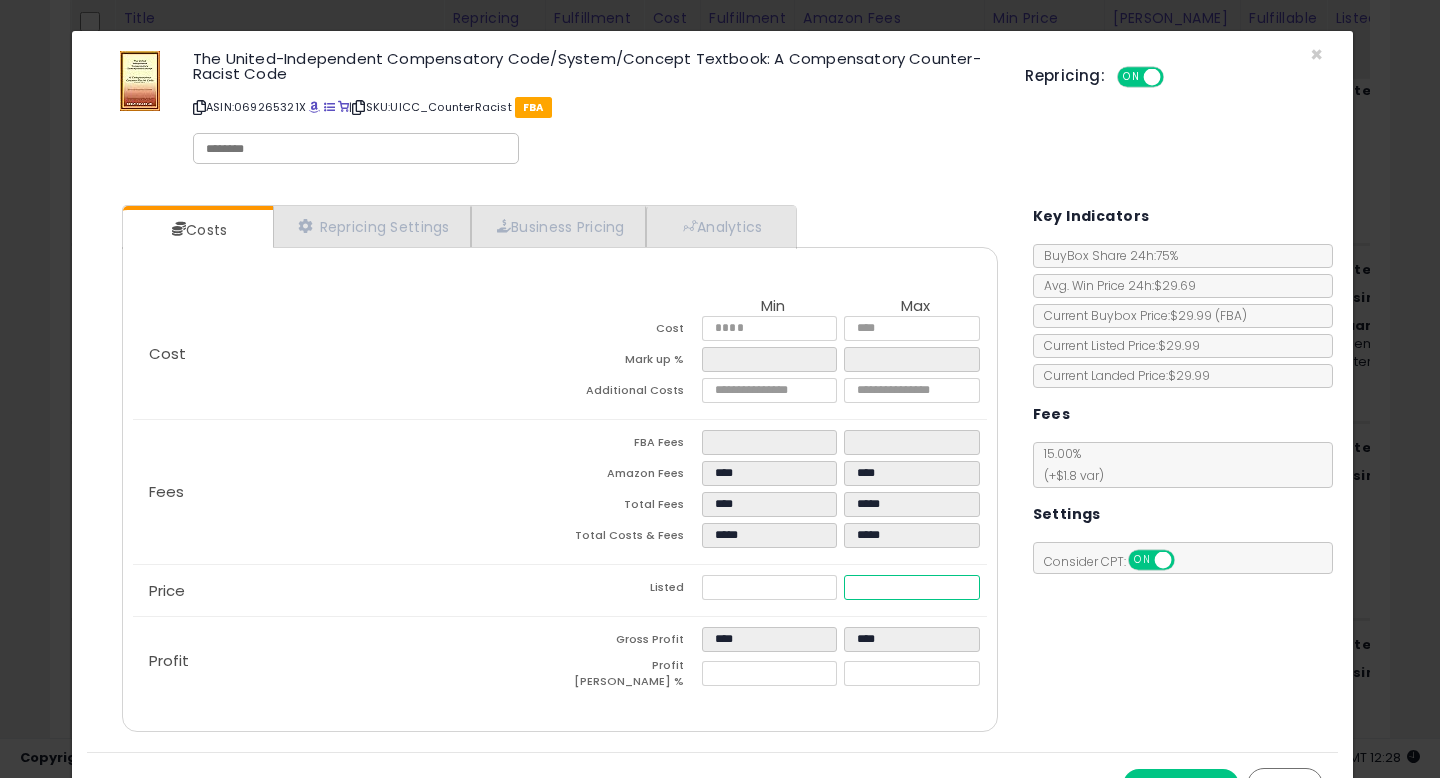 click on "*****" at bounding box center (911, 587) 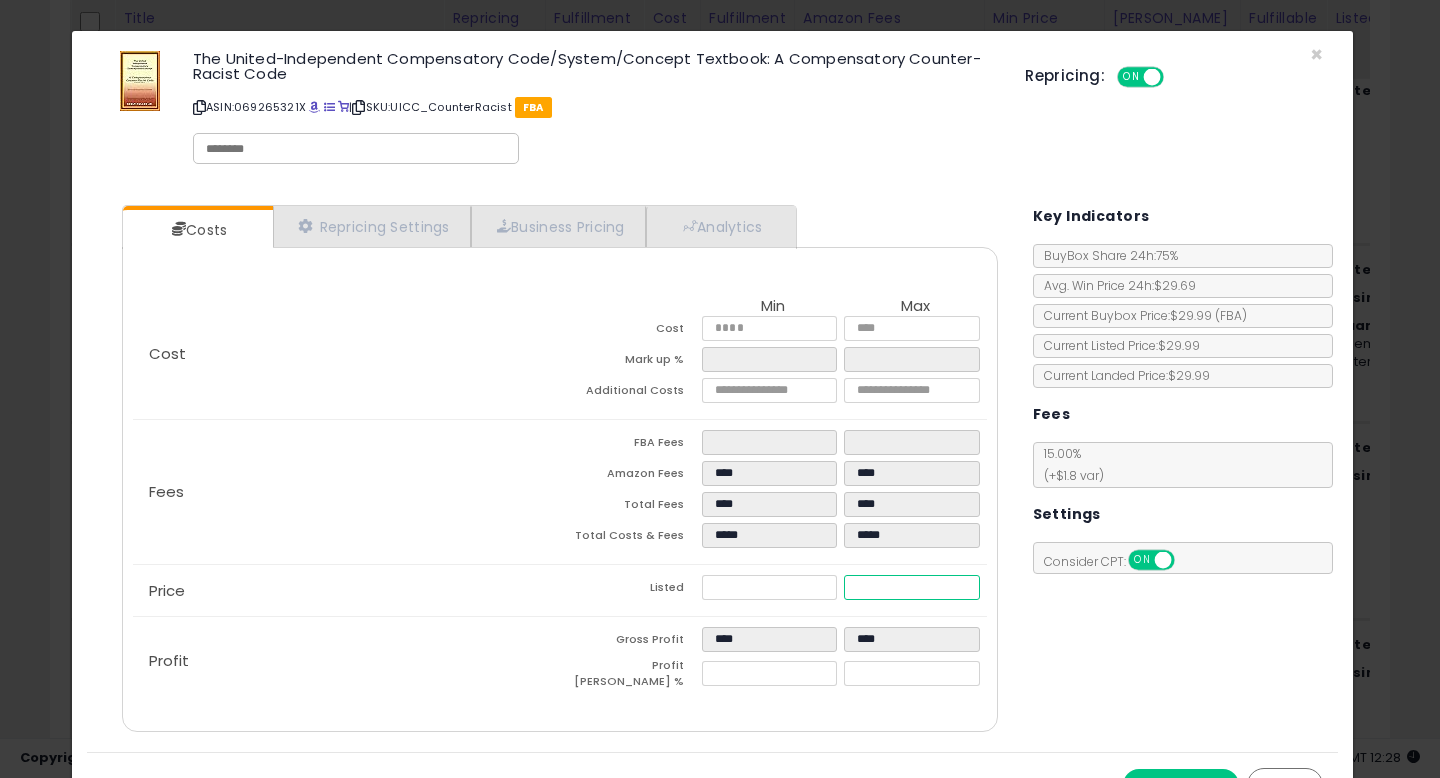 type on "****" 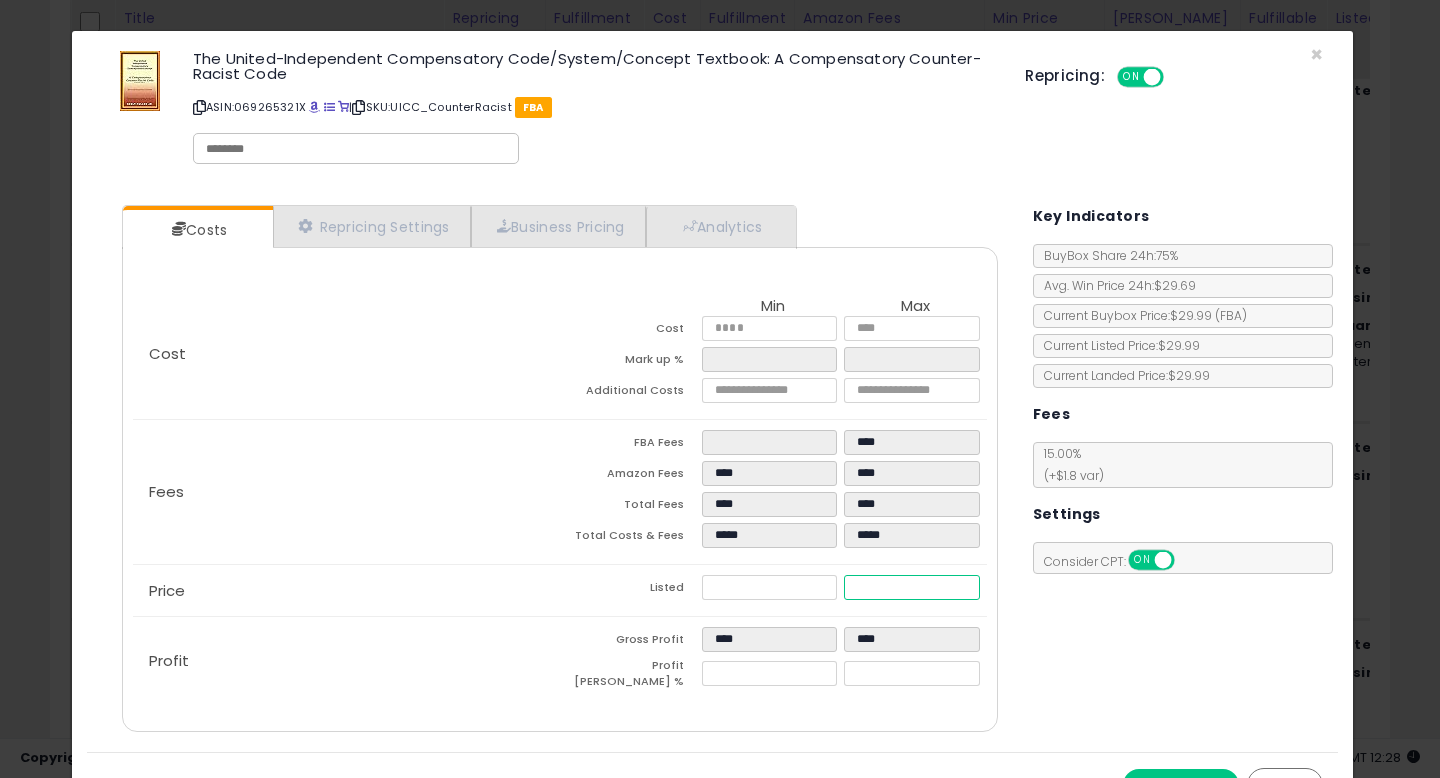 type on "****" 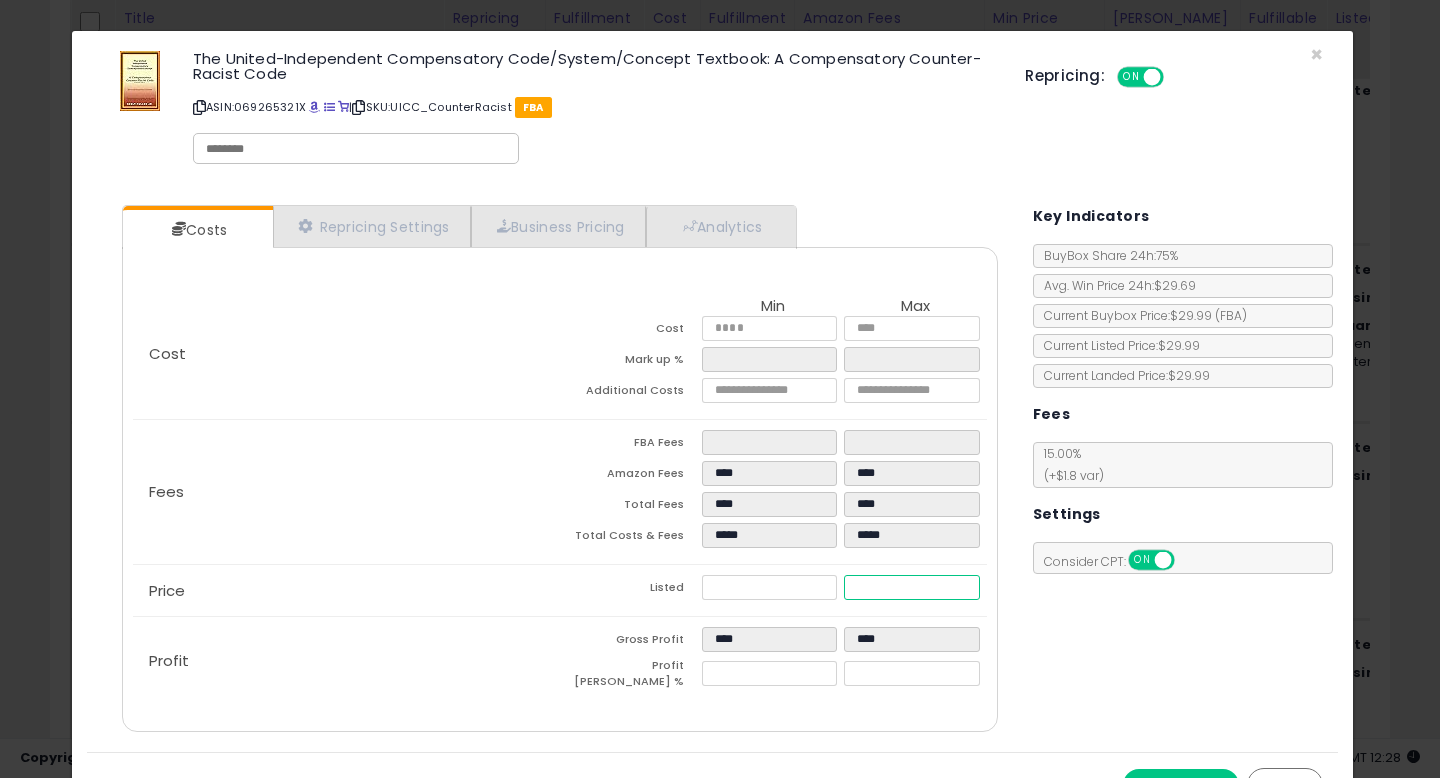 type on "****" 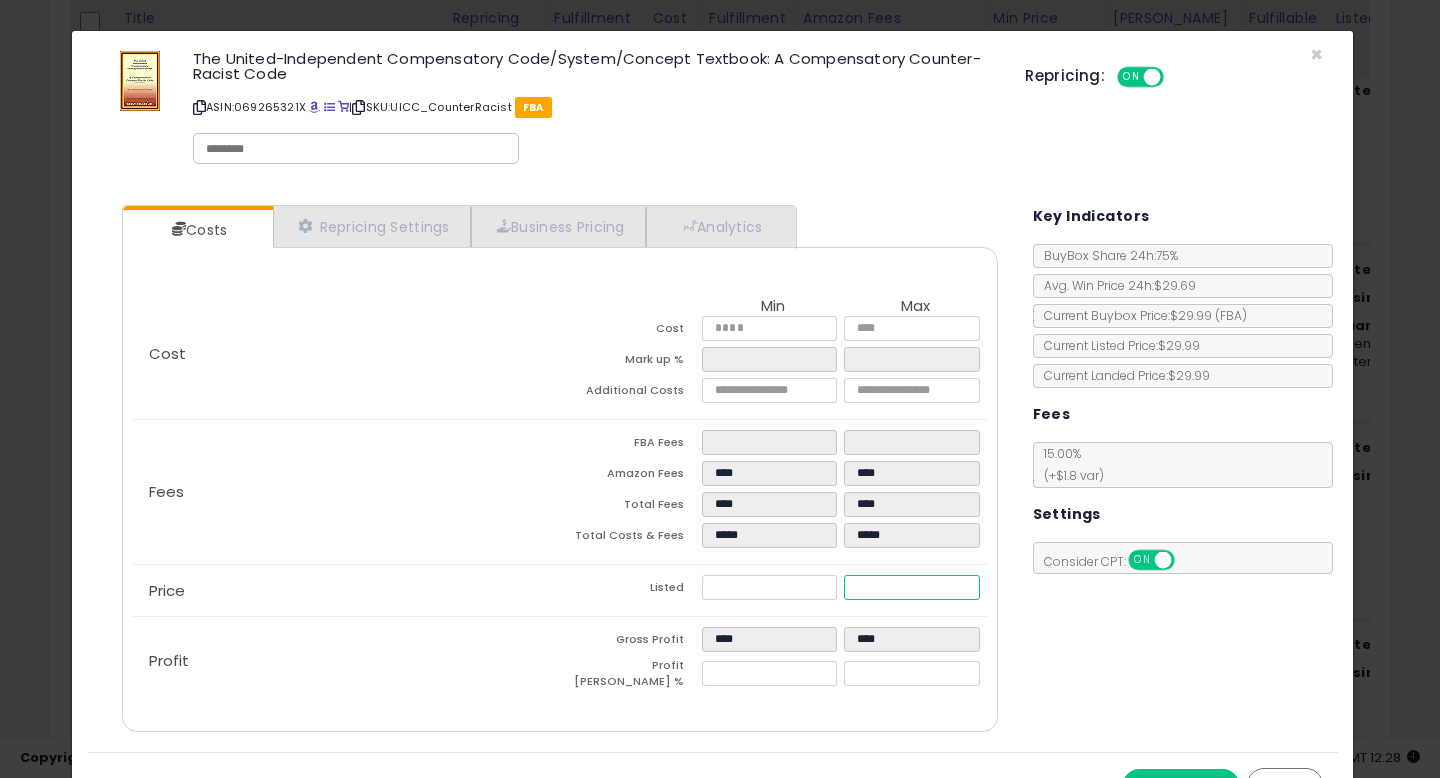 type on "*****" 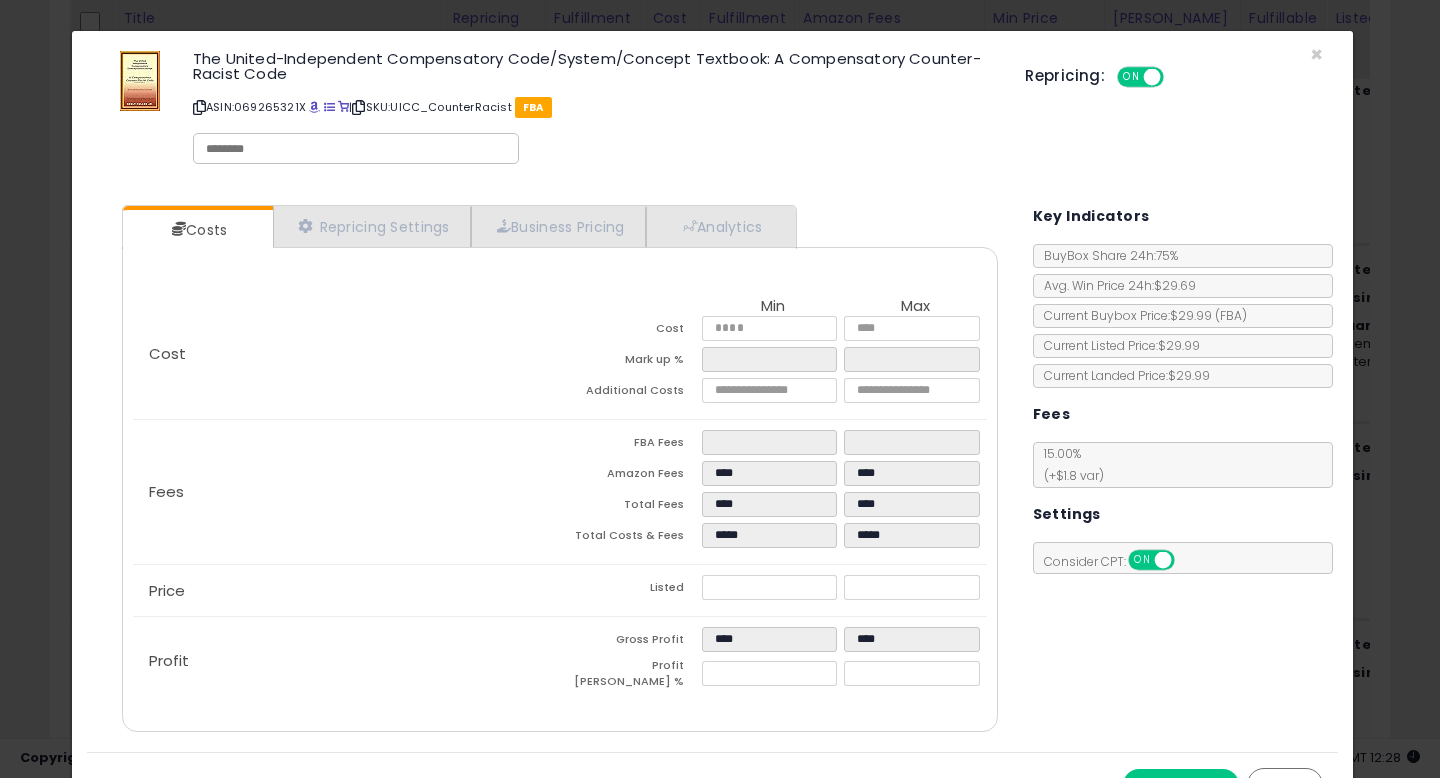 type on "*****" 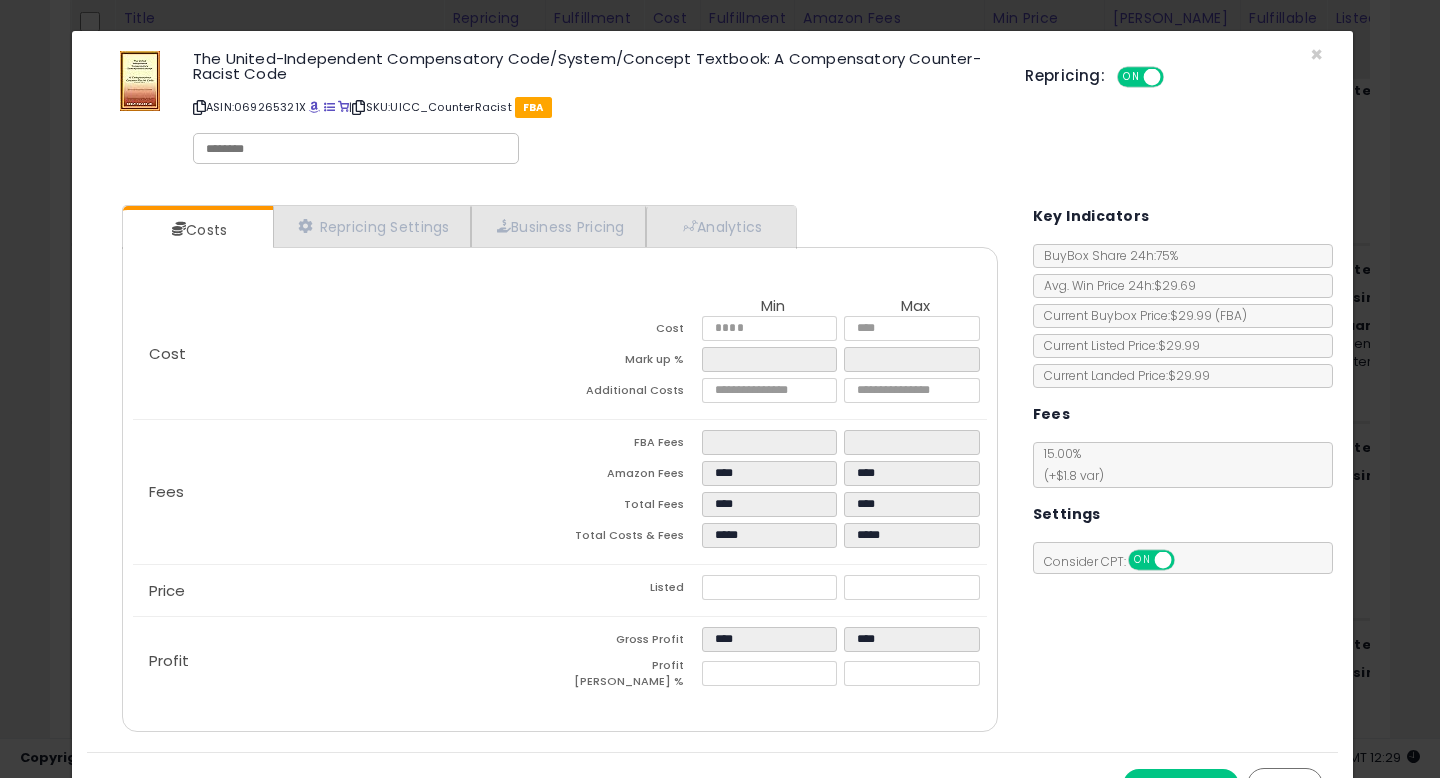 click on "Costs
Repricing Settings
Business Pricing
Analytics
Cost" at bounding box center [712, 471] 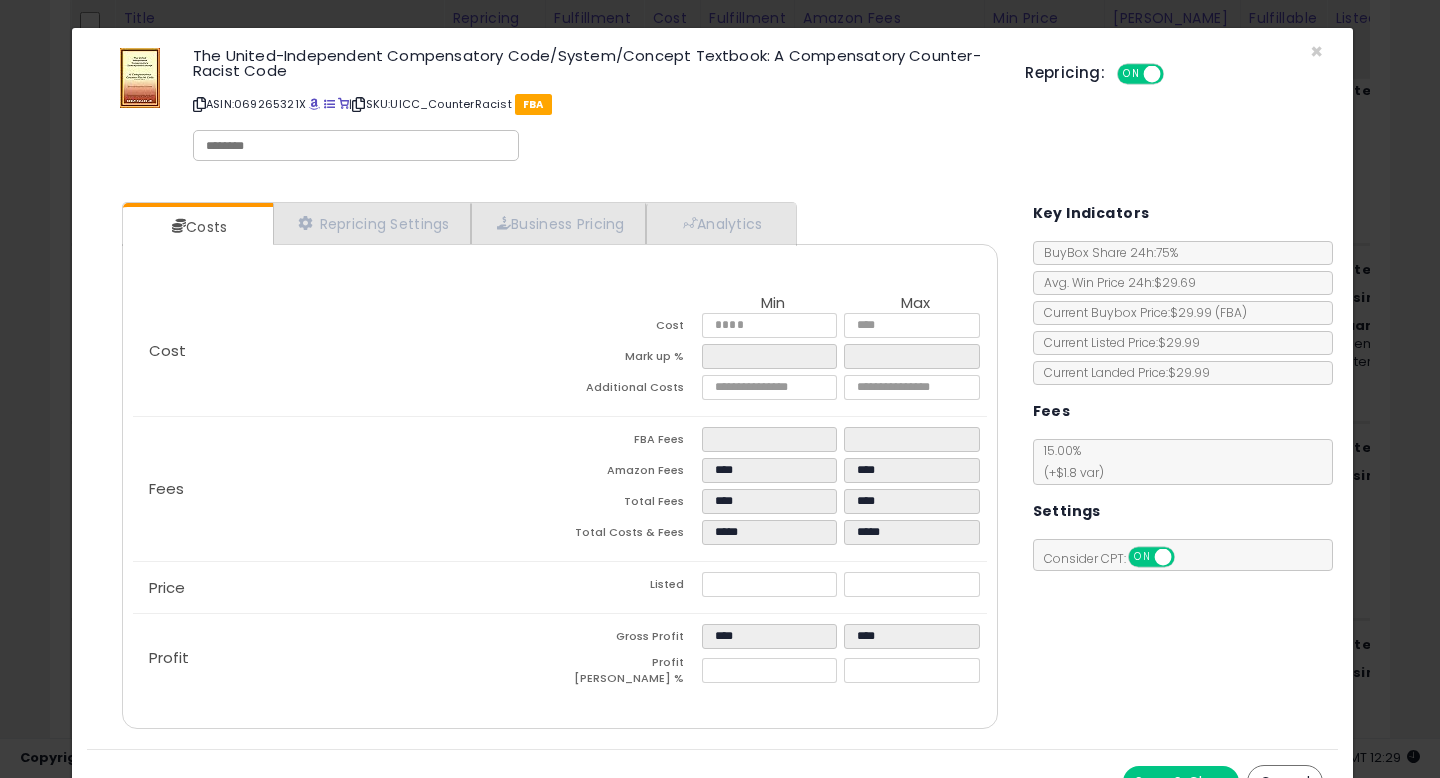 scroll, scrollTop: 4, scrollLeft: 0, axis: vertical 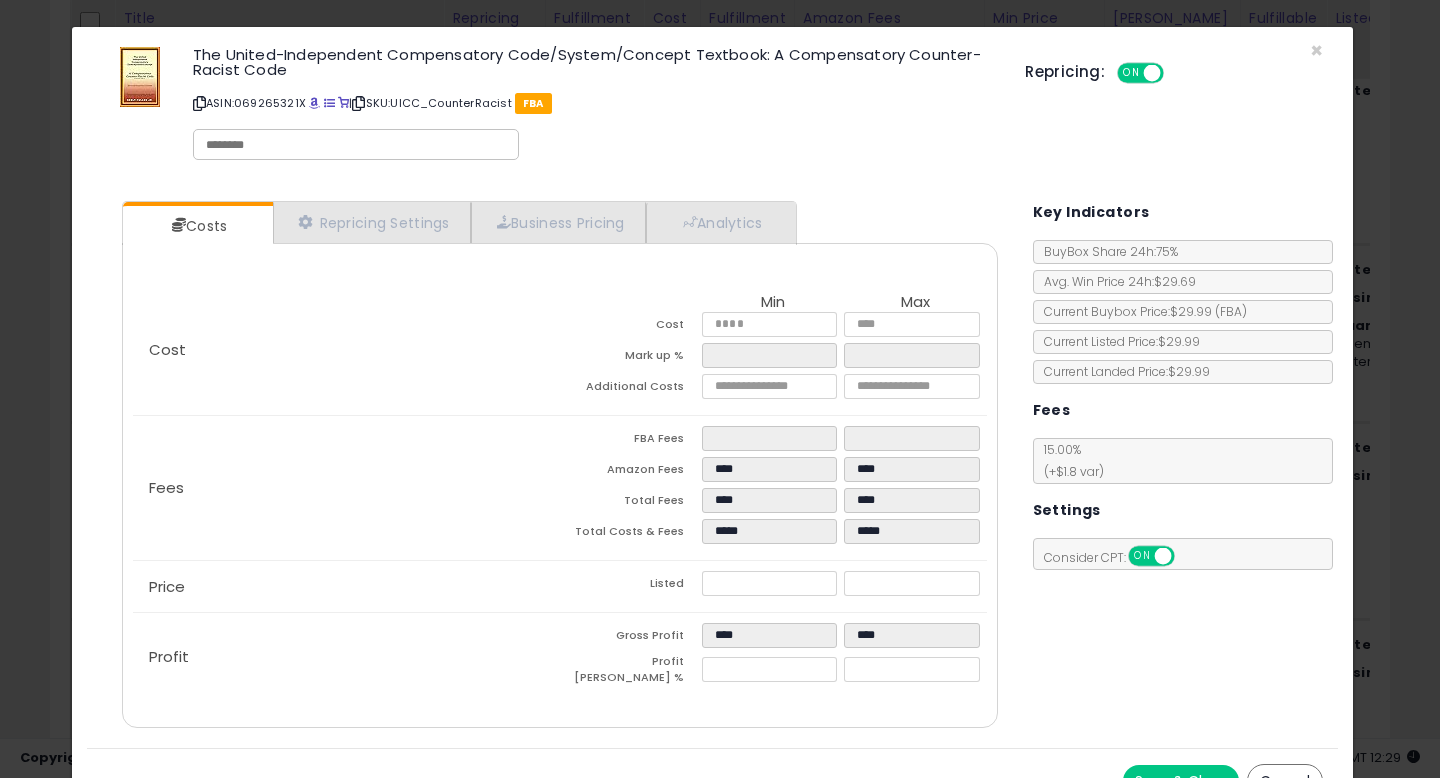 click on "Save & Close" at bounding box center (1181, 781) 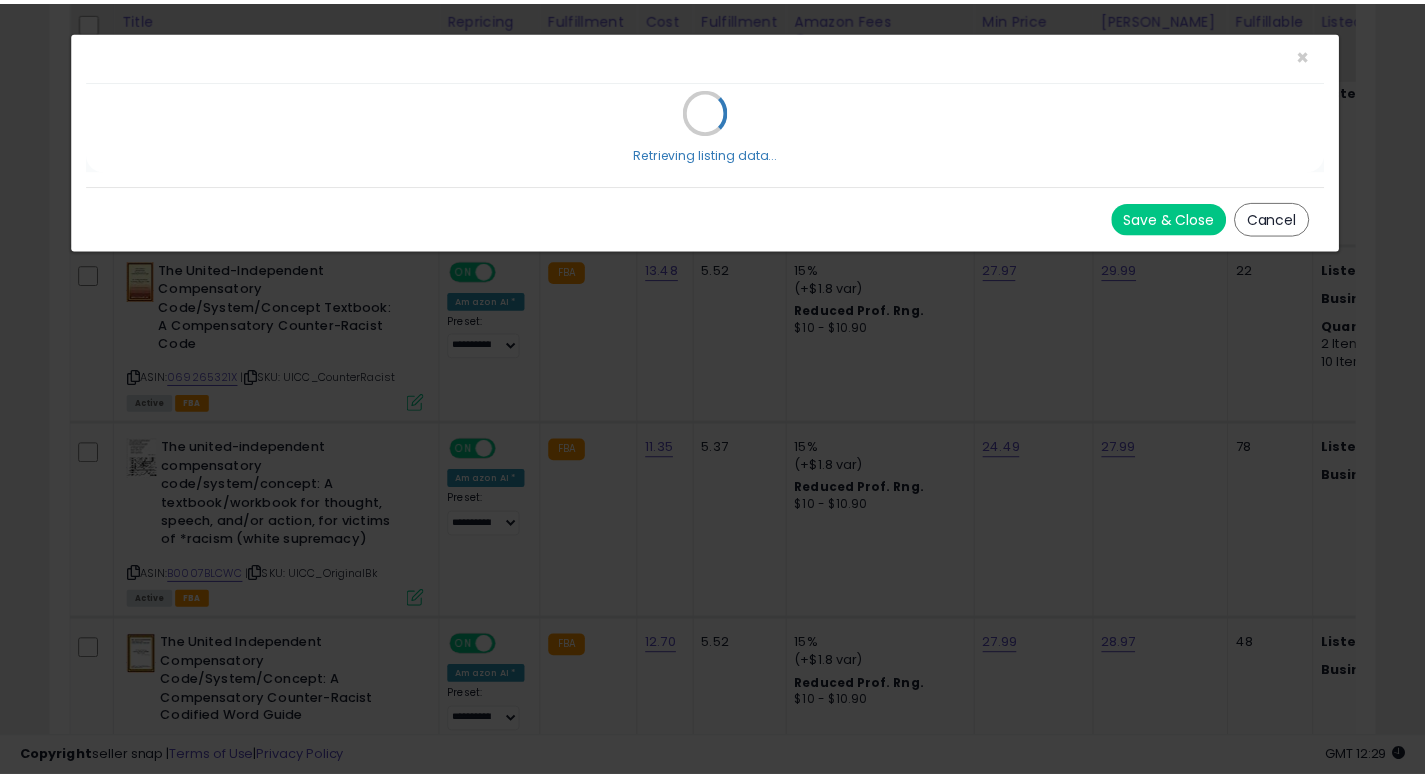 scroll, scrollTop: 0, scrollLeft: 0, axis: both 